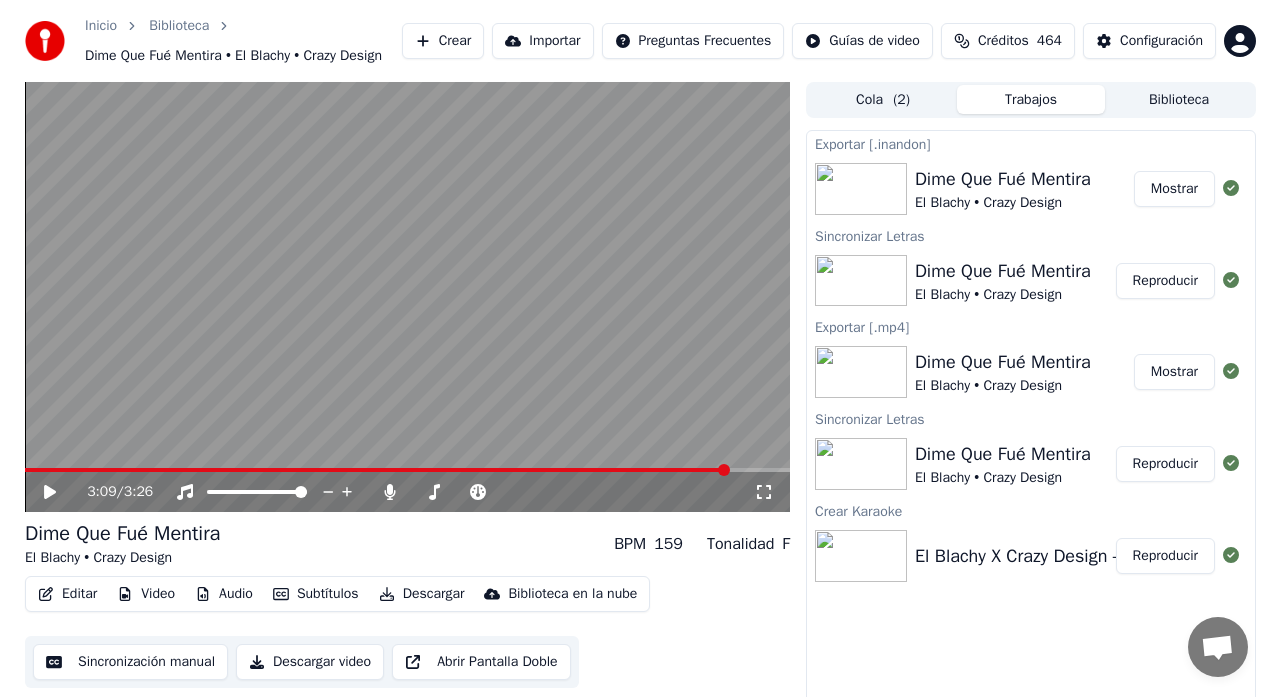 scroll, scrollTop: 45, scrollLeft: 0, axis: vertical 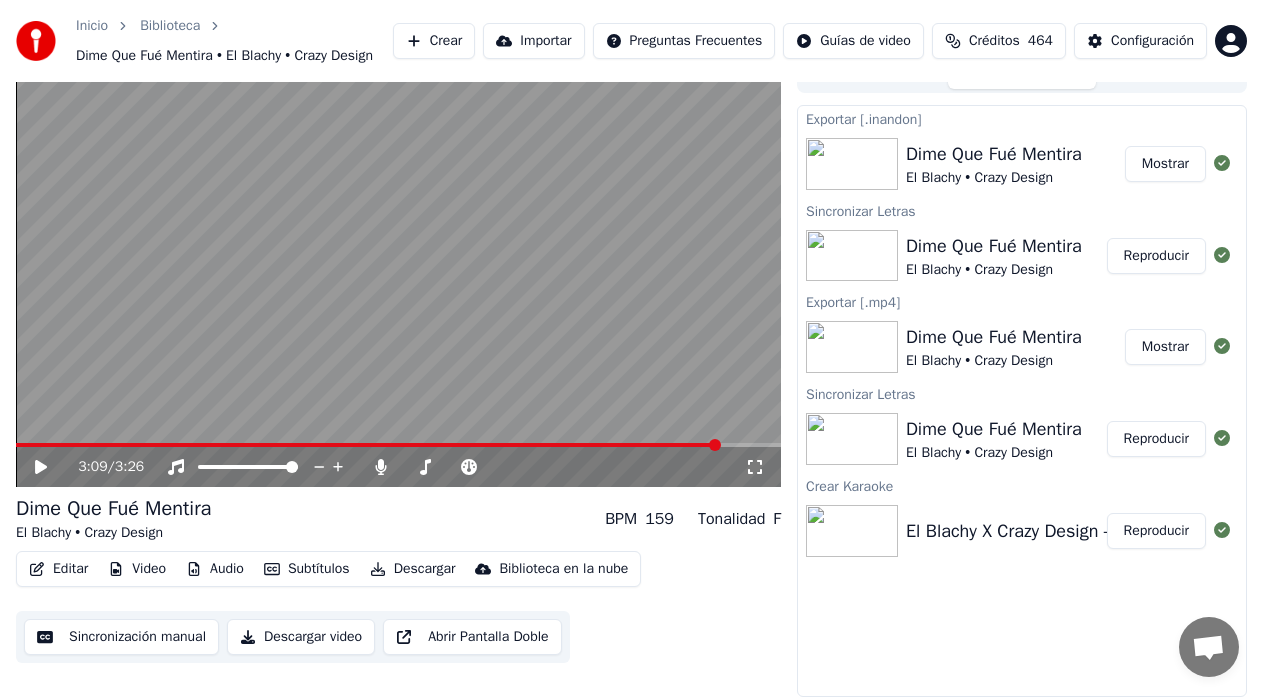 click on "Crear" at bounding box center [434, 41] 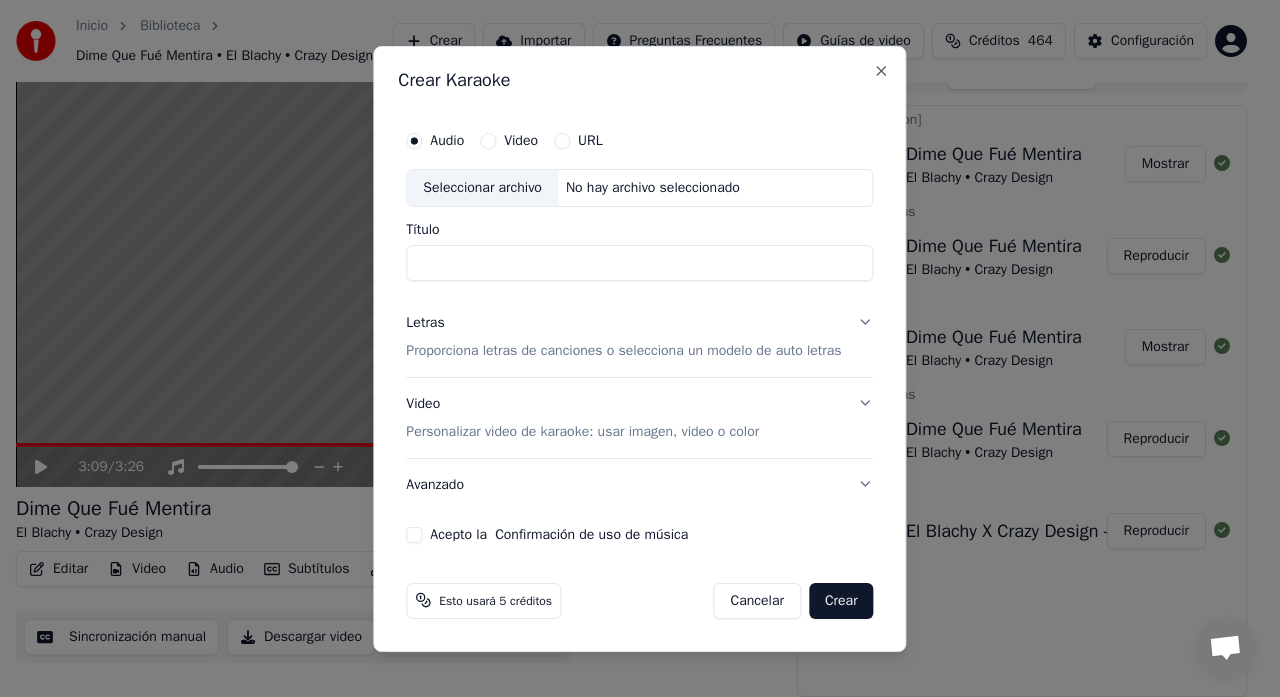 click on "Seleccionar archivo" at bounding box center (482, 188) 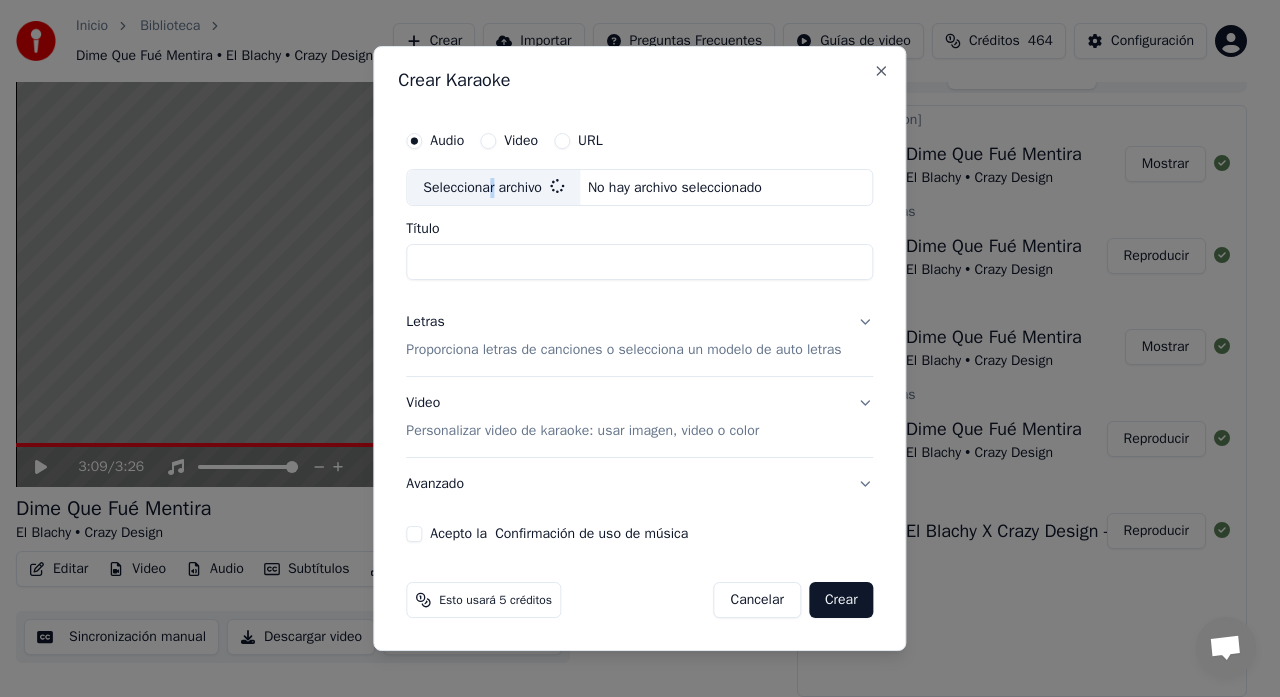 type on "**********" 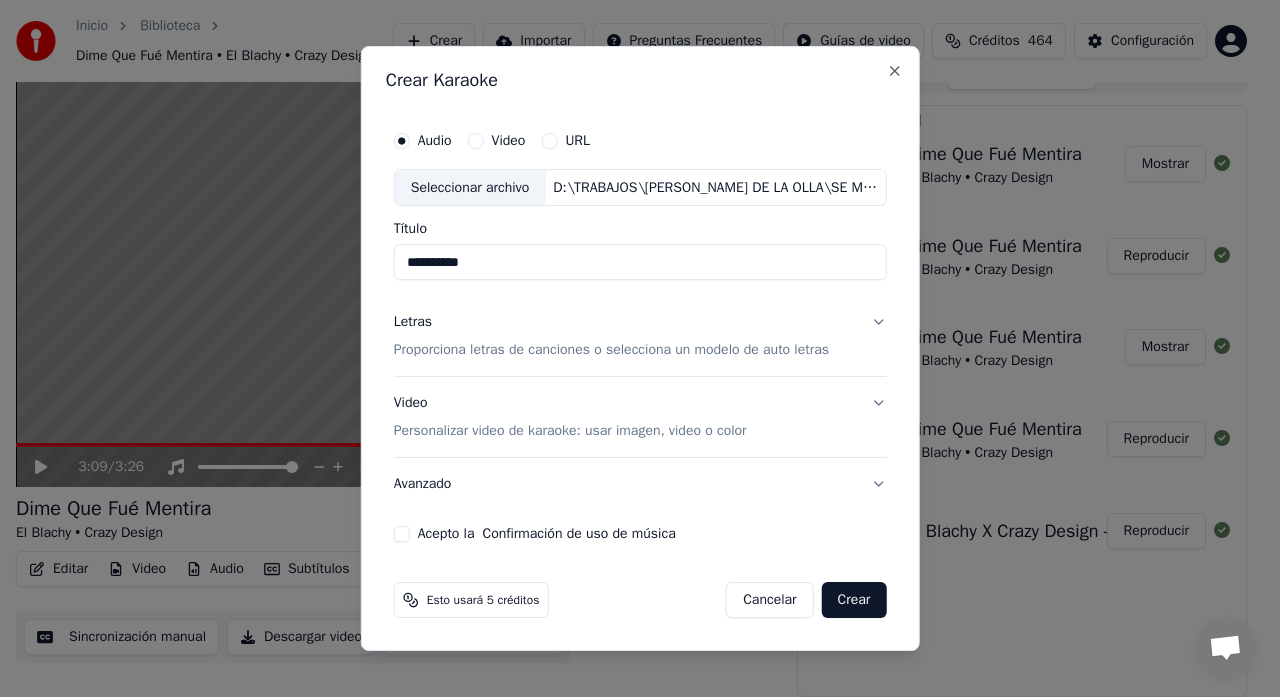click on "**********" at bounding box center [640, 263] 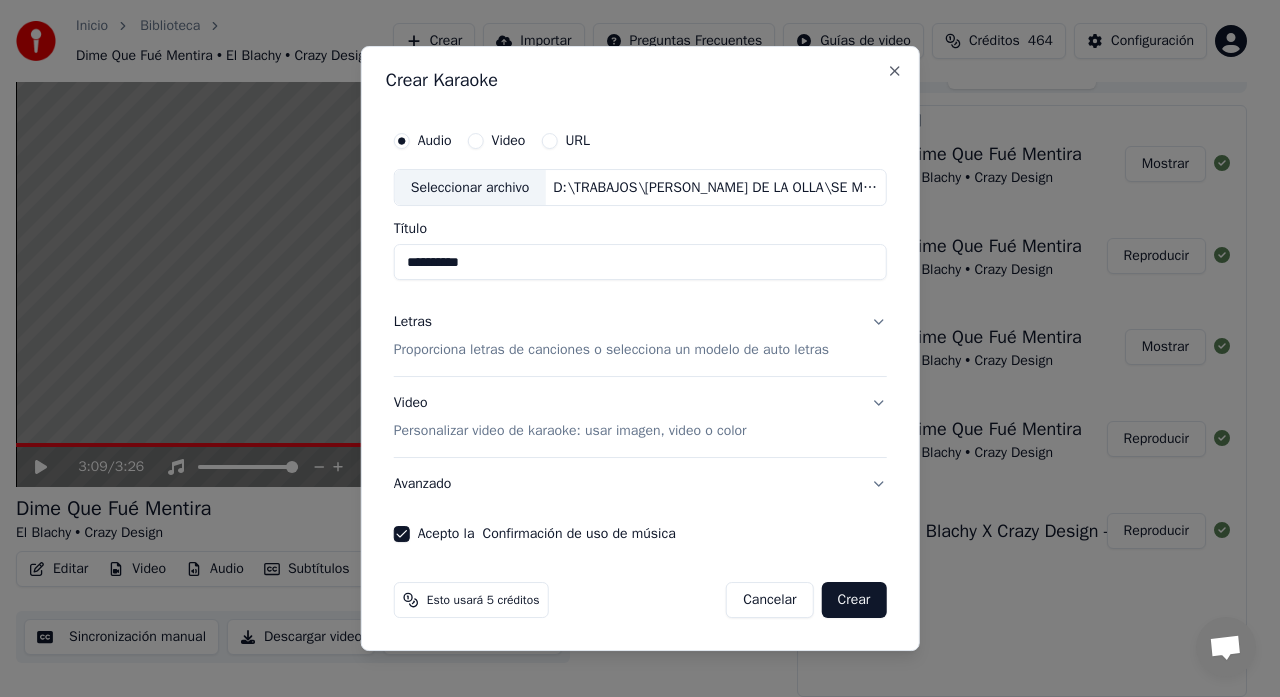 click on "Proporciona letras de canciones o selecciona un modelo de auto letras" at bounding box center (611, 351) 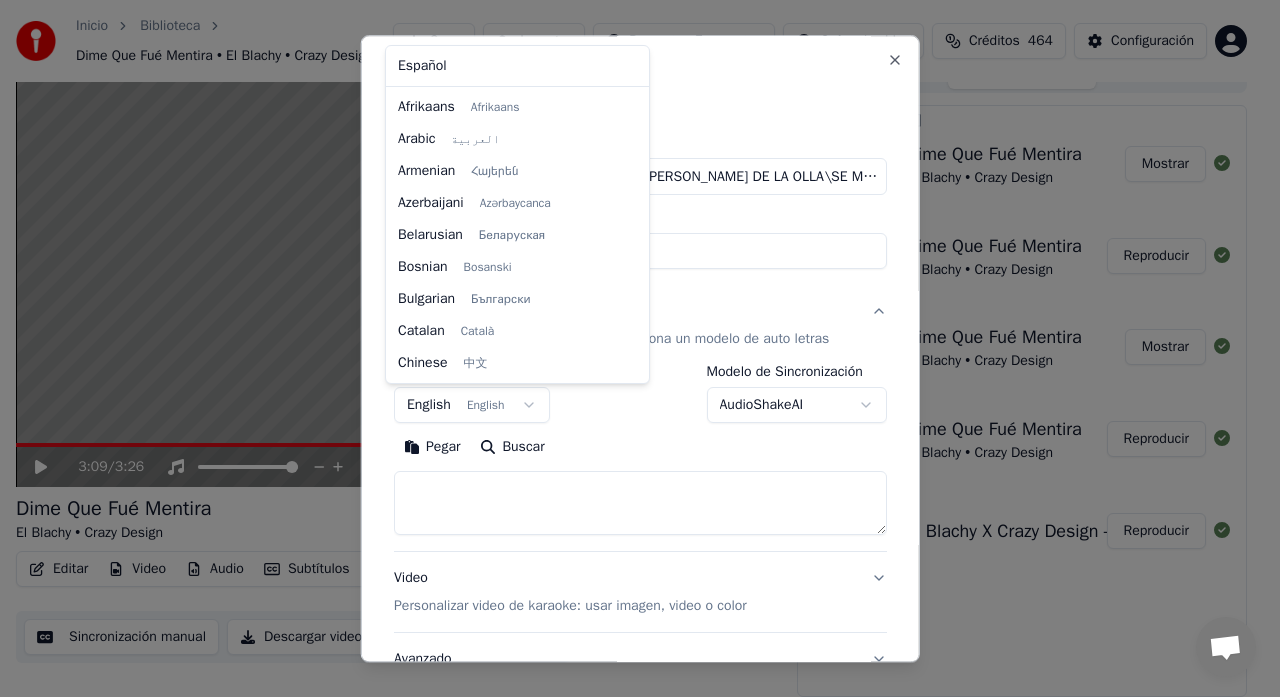click on "**********" at bounding box center [631, 323] 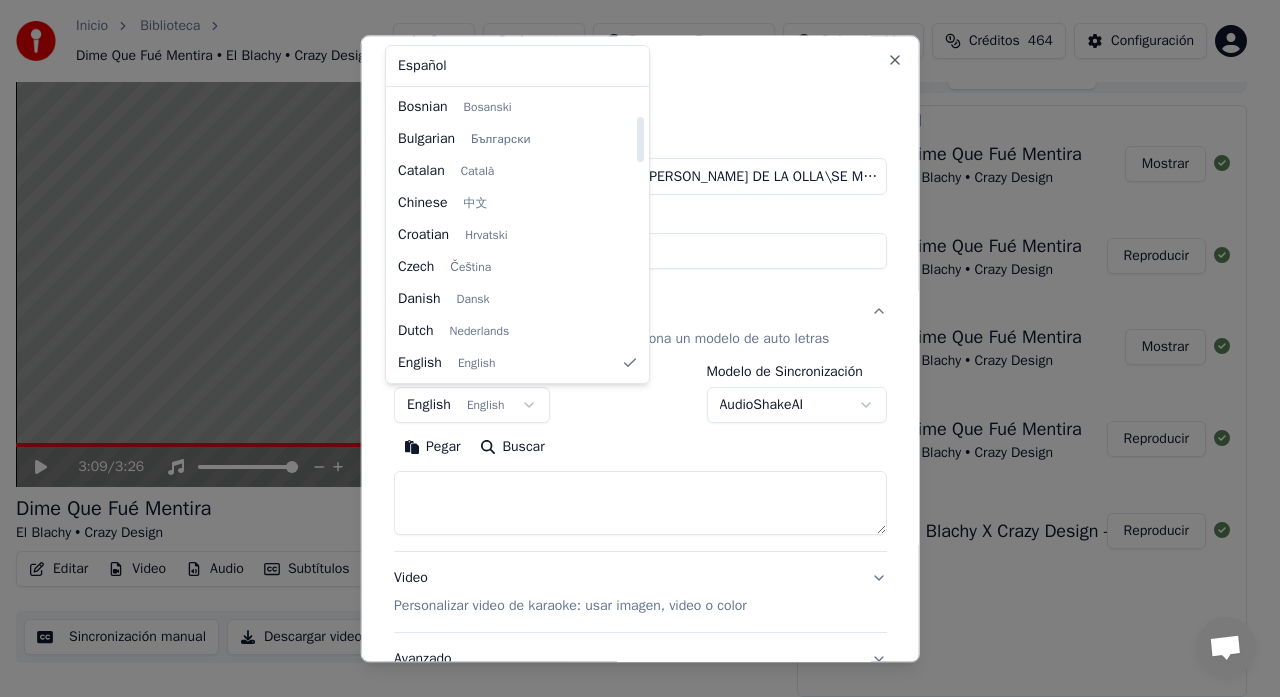select on "**" 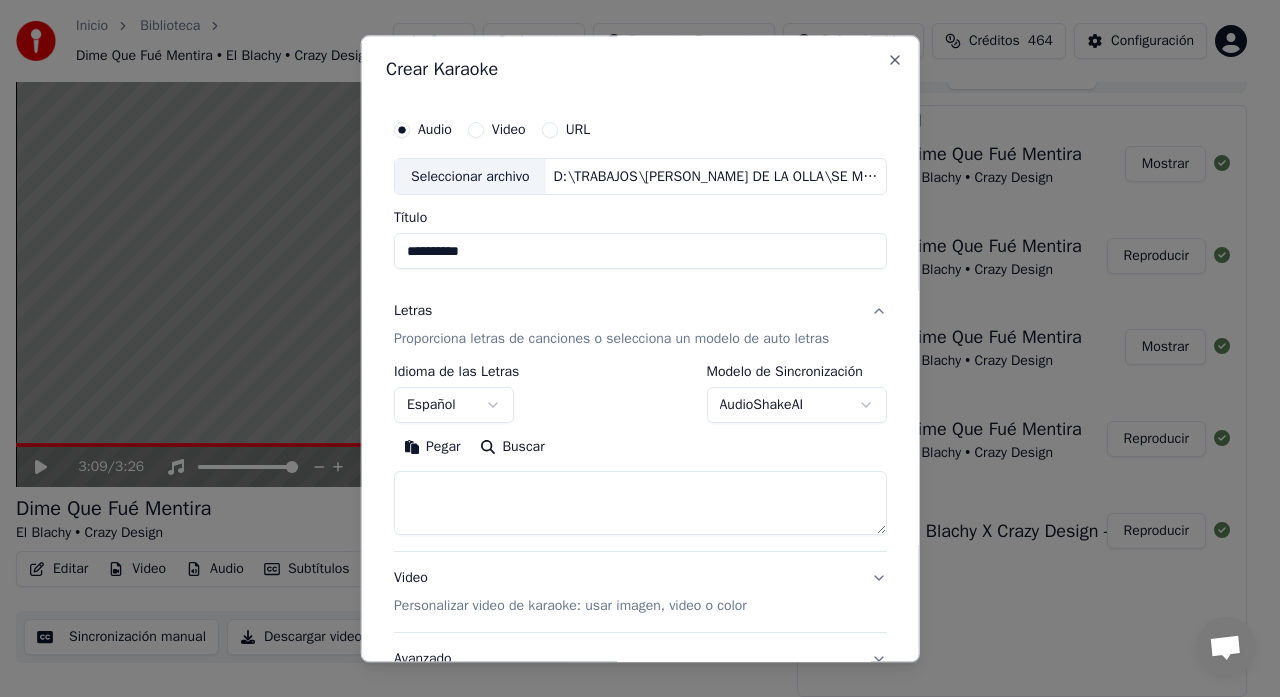 click at bounding box center (640, 504) 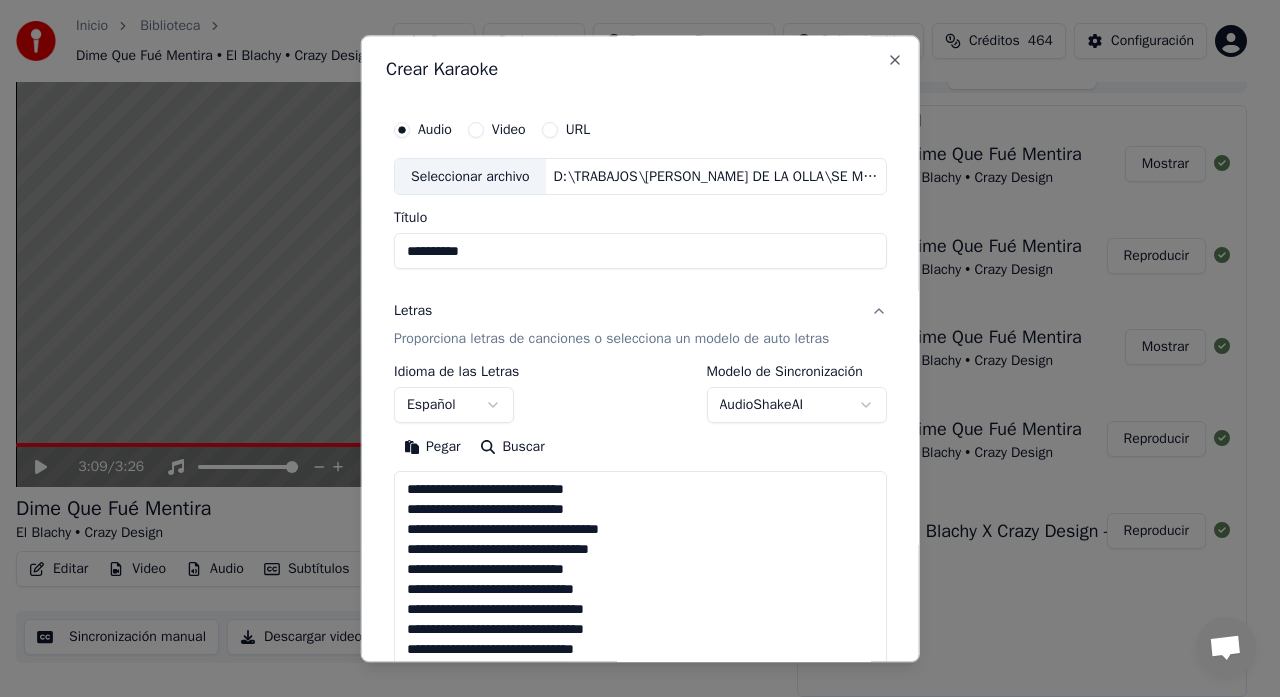 scroll, scrollTop: 1324, scrollLeft: 0, axis: vertical 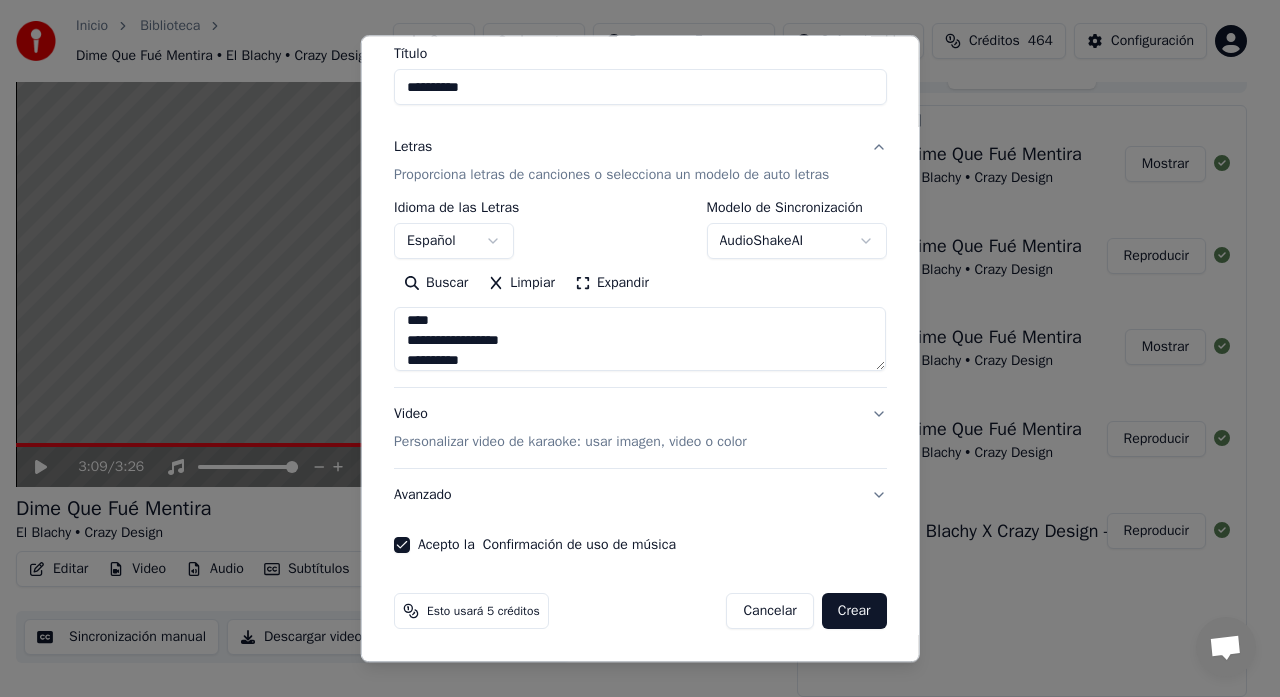 type on "**********" 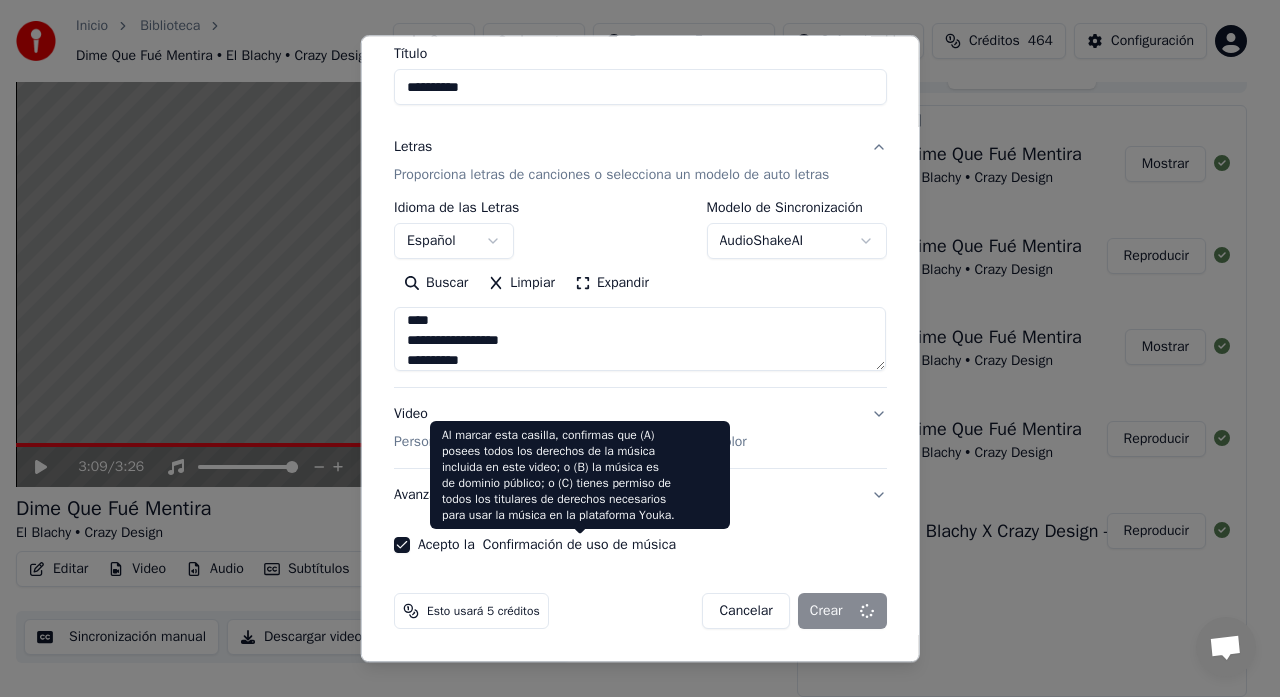 type 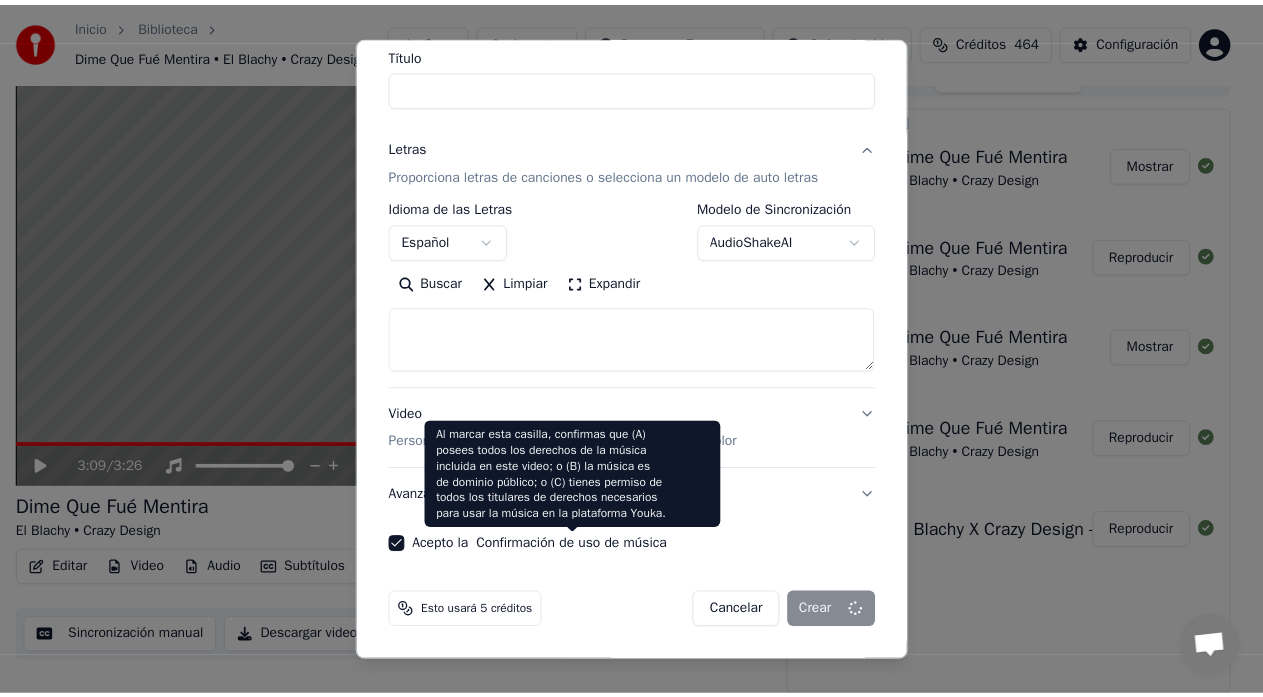 scroll, scrollTop: 25, scrollLeft: 0, axis: vertical 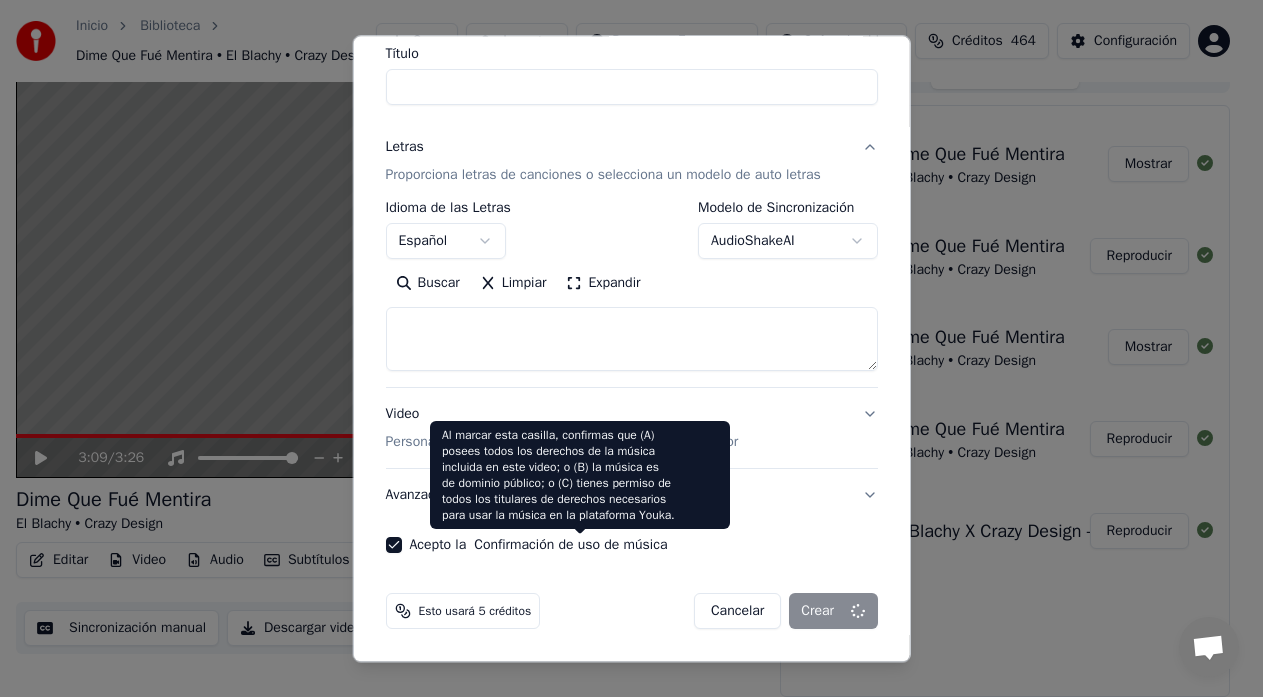 select 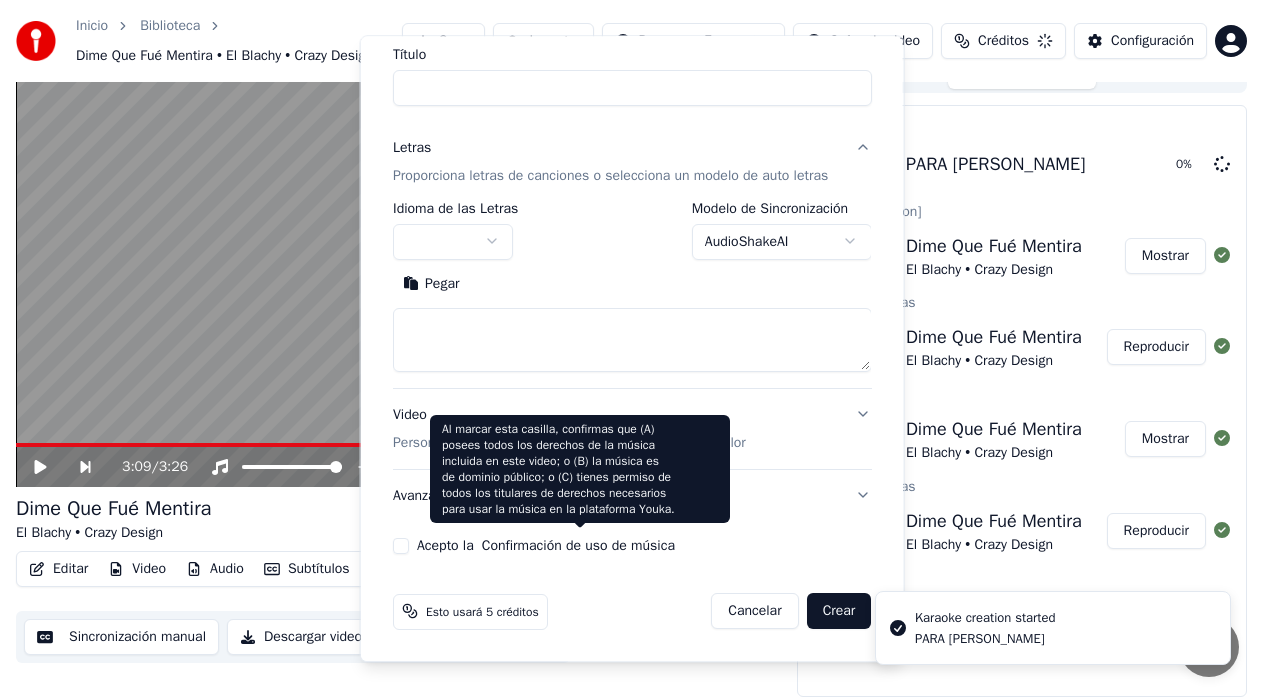 scroll, scrollTop: 0, scrollLeft: 0, axis: both 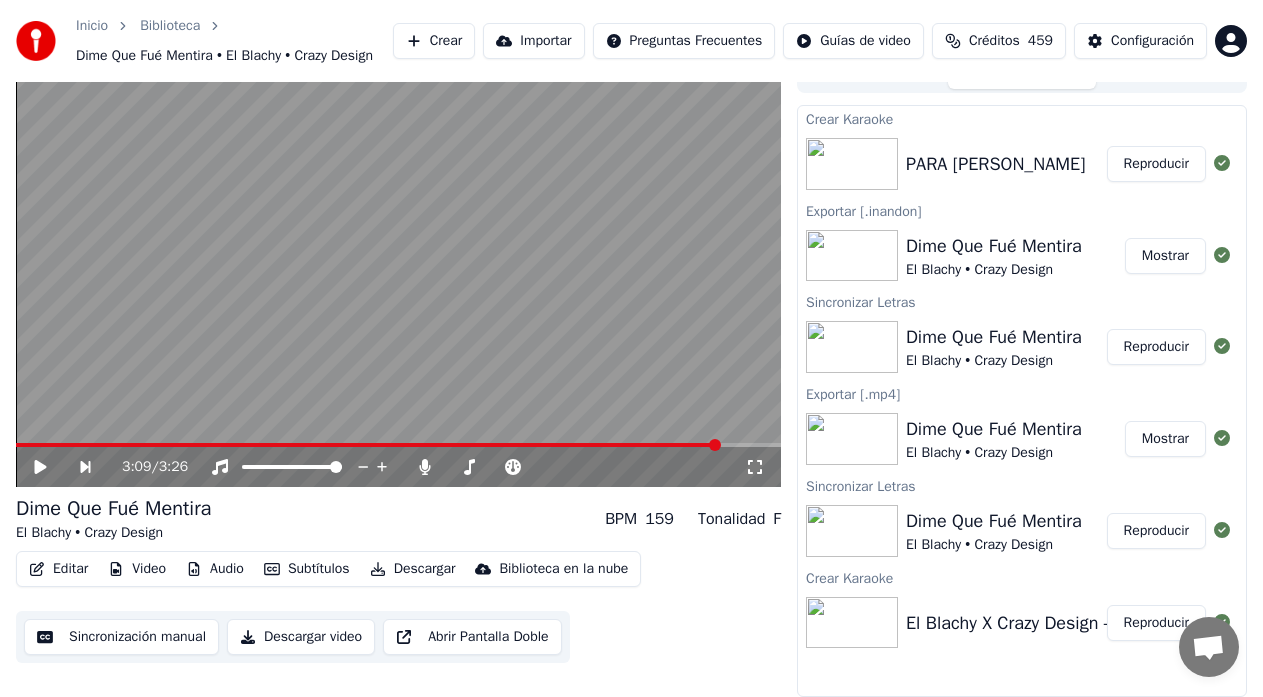 click on "Reproducir" at bounding box center [1156, 164] 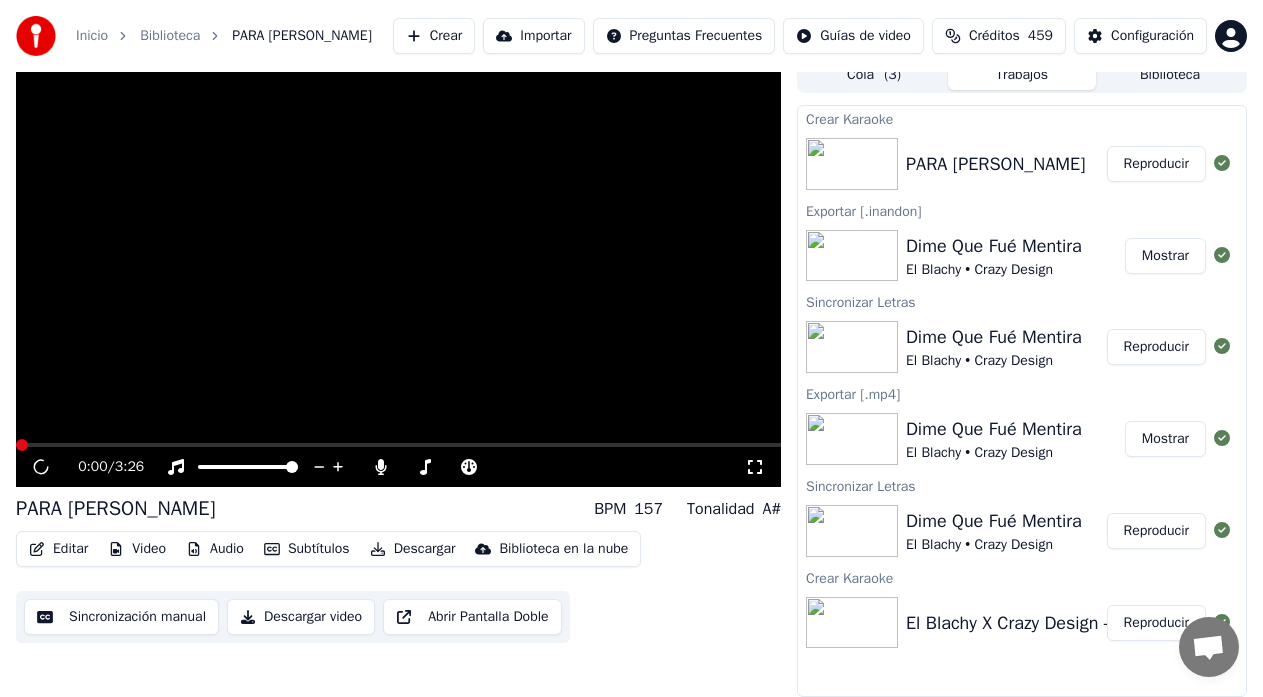 scroll, scrollTop: 15, scrollLeft: 0, axis: vertical 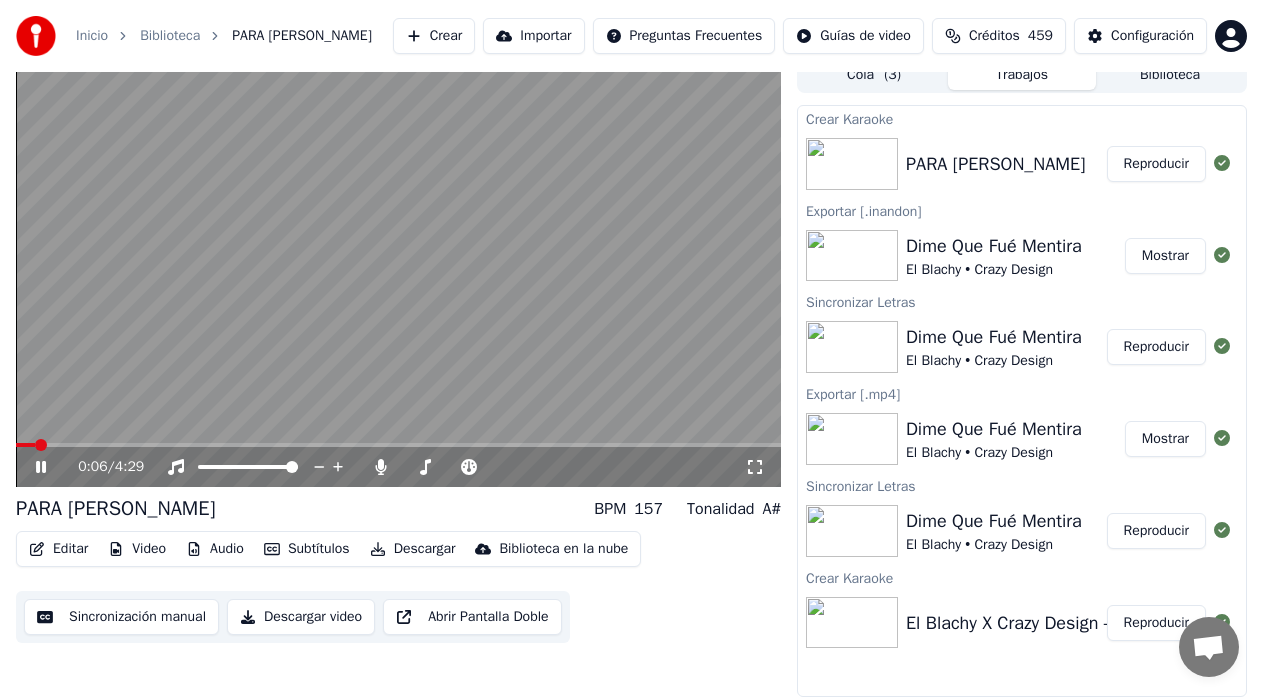 click on "Reproducir" at bounding box center [1156, 164] 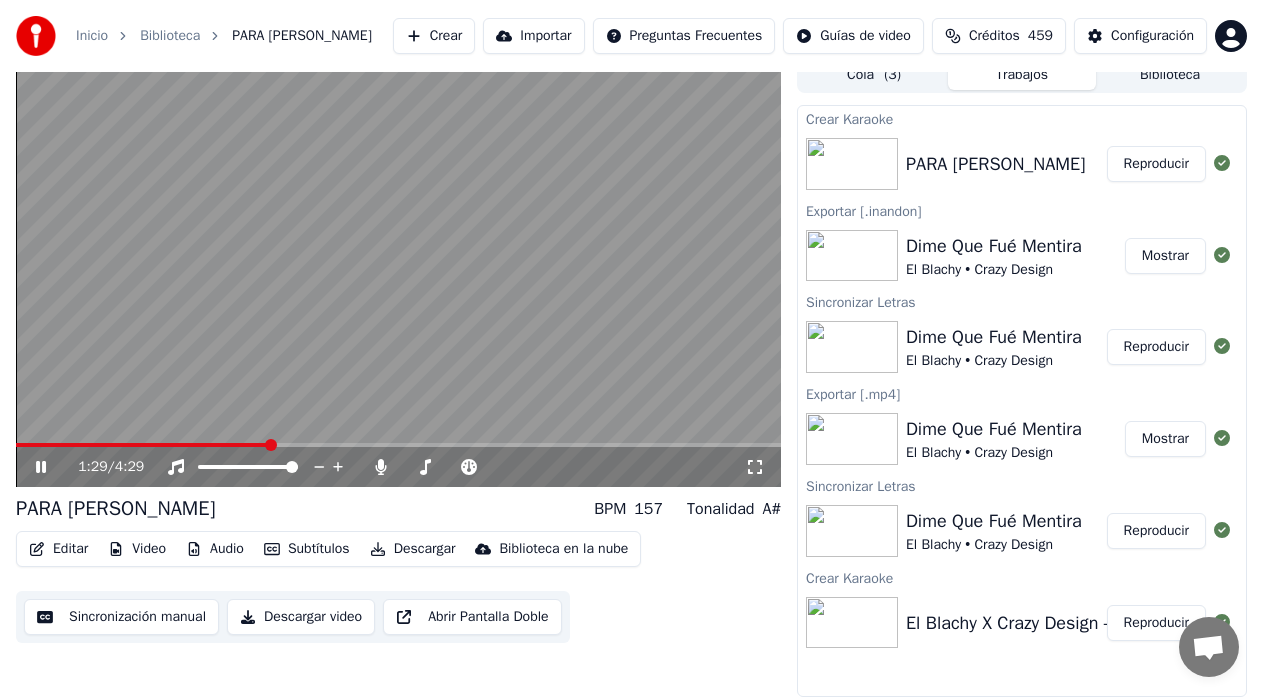 click 